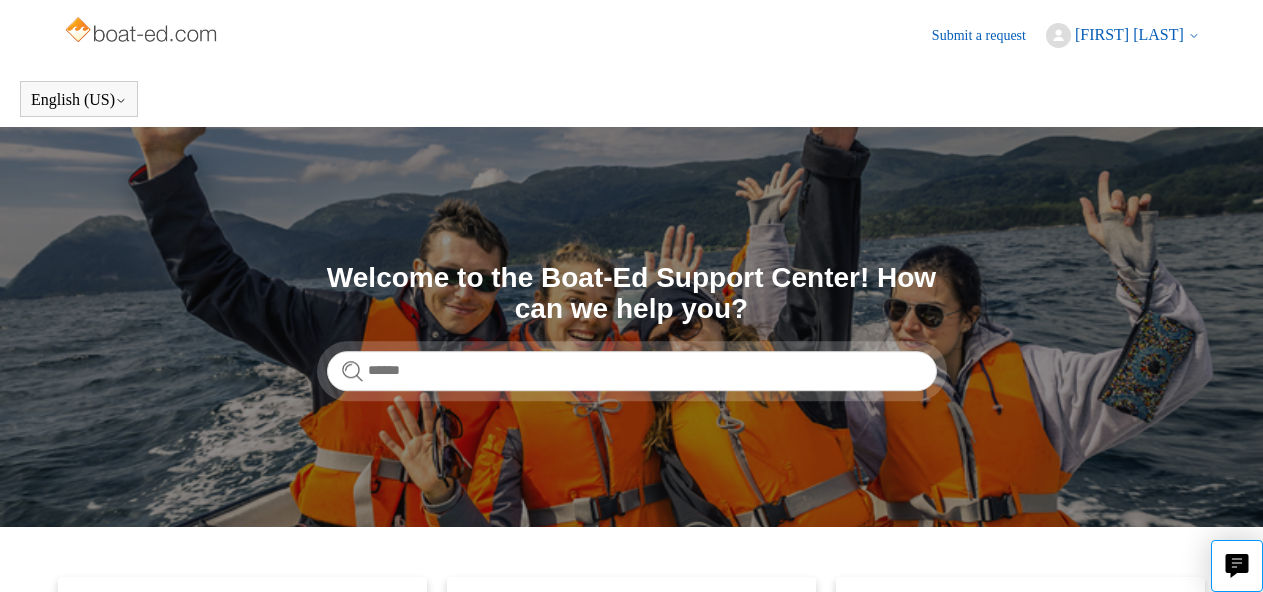 scroll, scrollTop: 0, scrollLeft: 0, axis: both 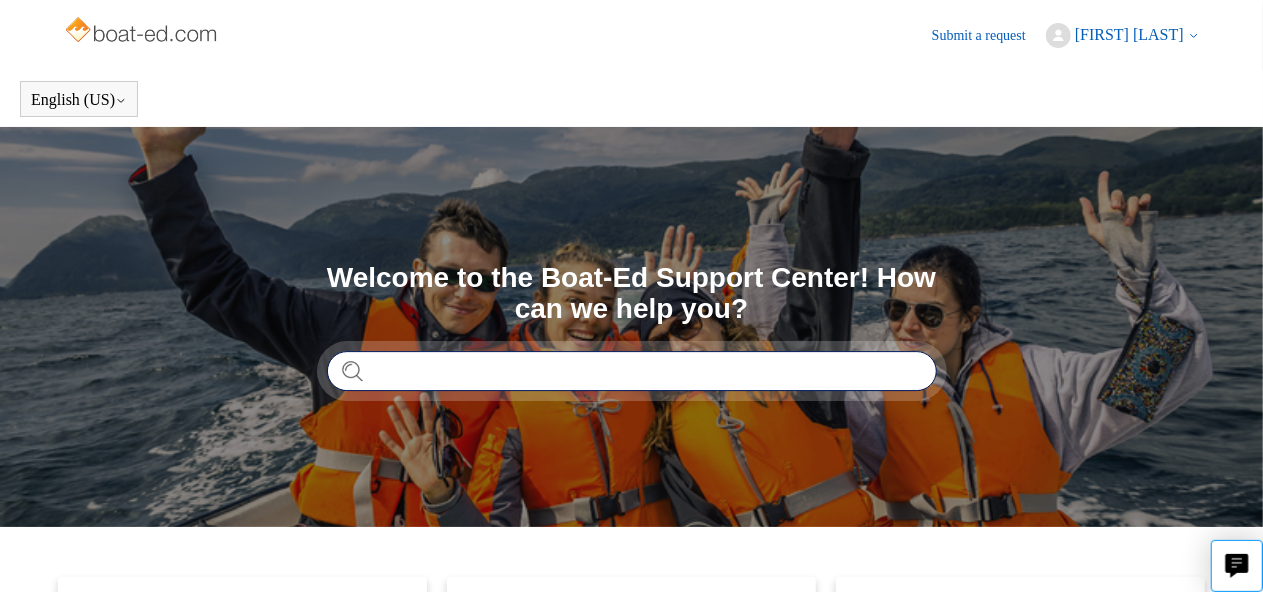 click at bounding box center [632, 371] 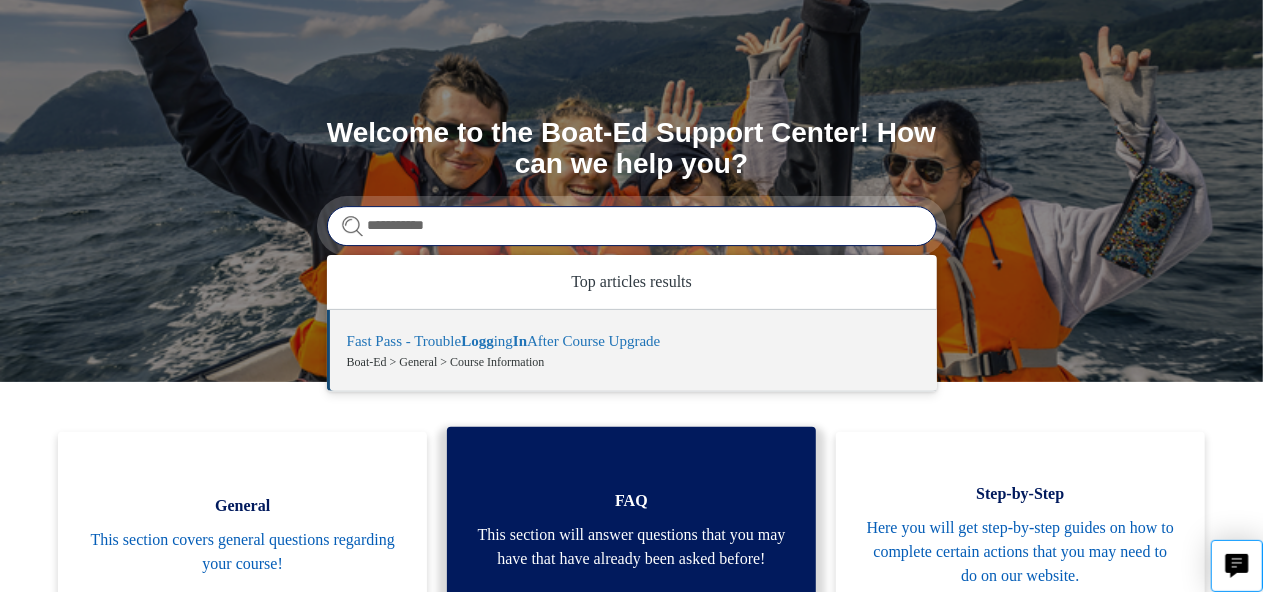 scroll, scrollTop: 100, scrollLeft: 0, axis: vertical 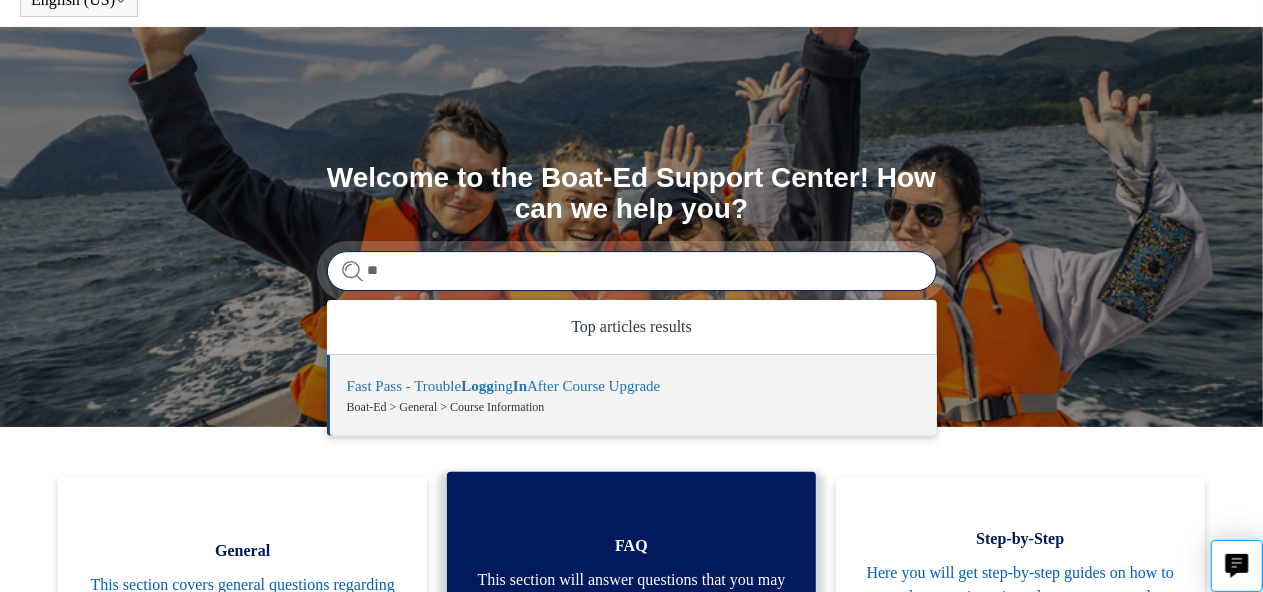 type on "*" 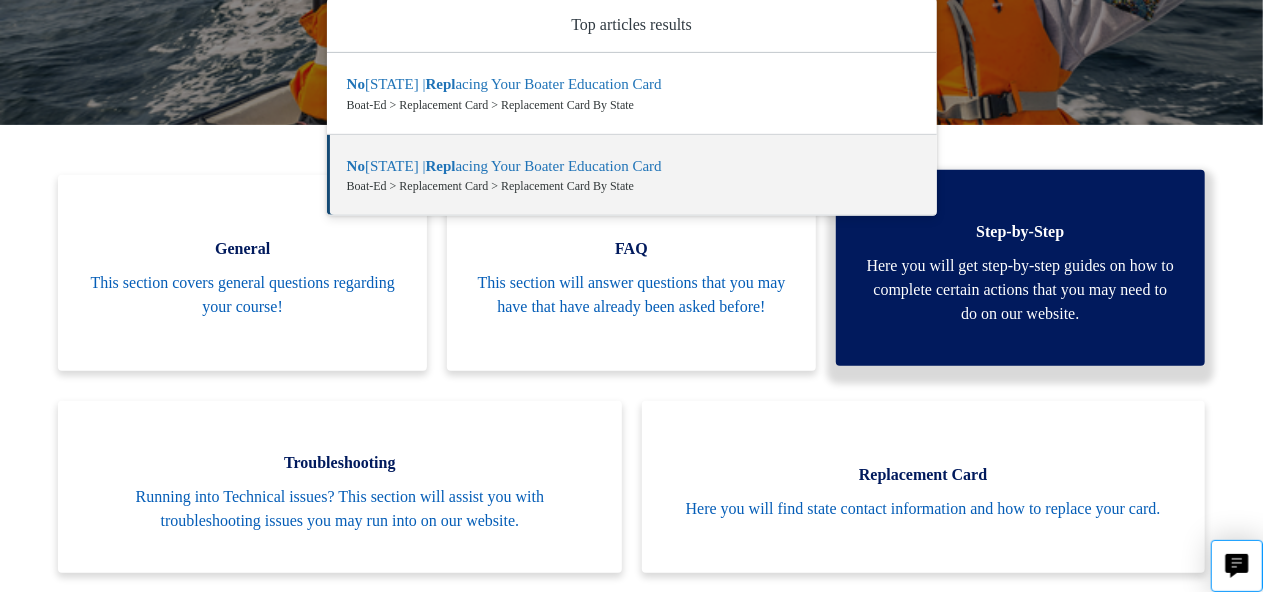 scroll, scrollTop: 444, scrollLeft: 0, axis: vertical 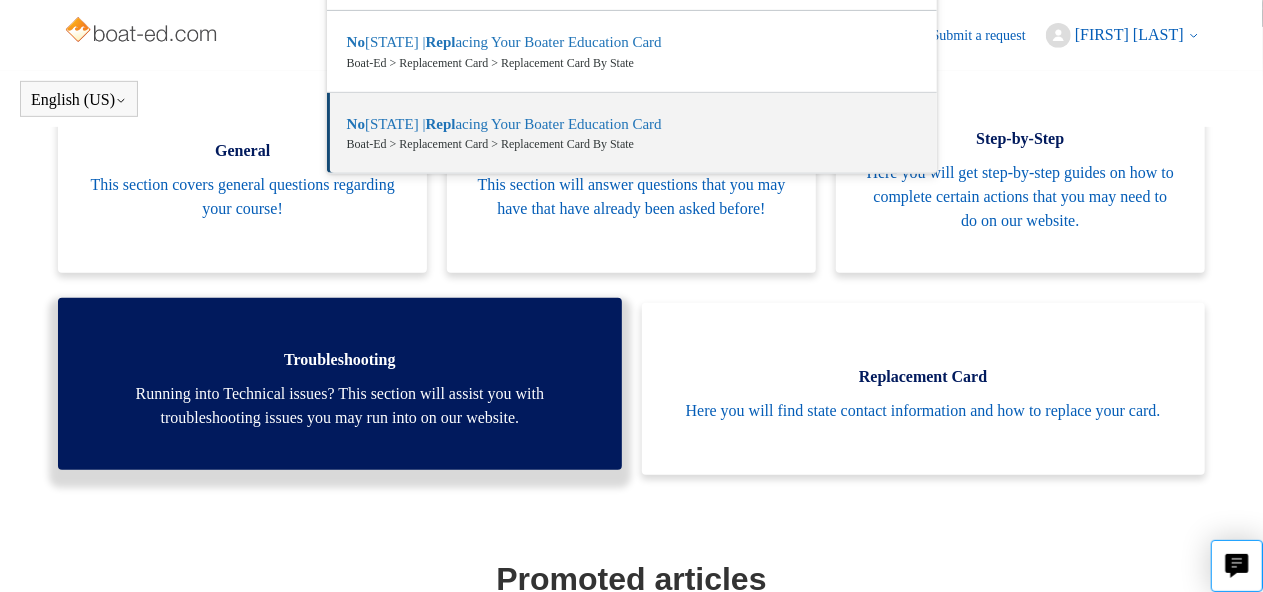 type on "**********" 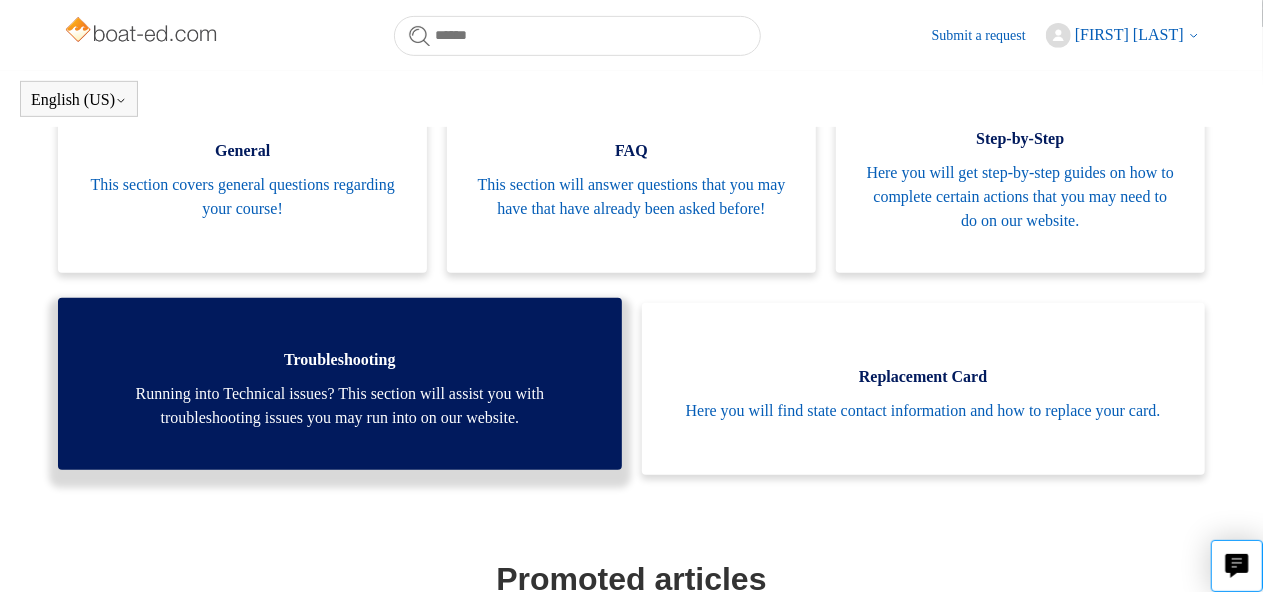 click on "Running into Technical issues? This section will assist you with troubleshooting issues you may run into on our website." at bounding box center [339, 406] 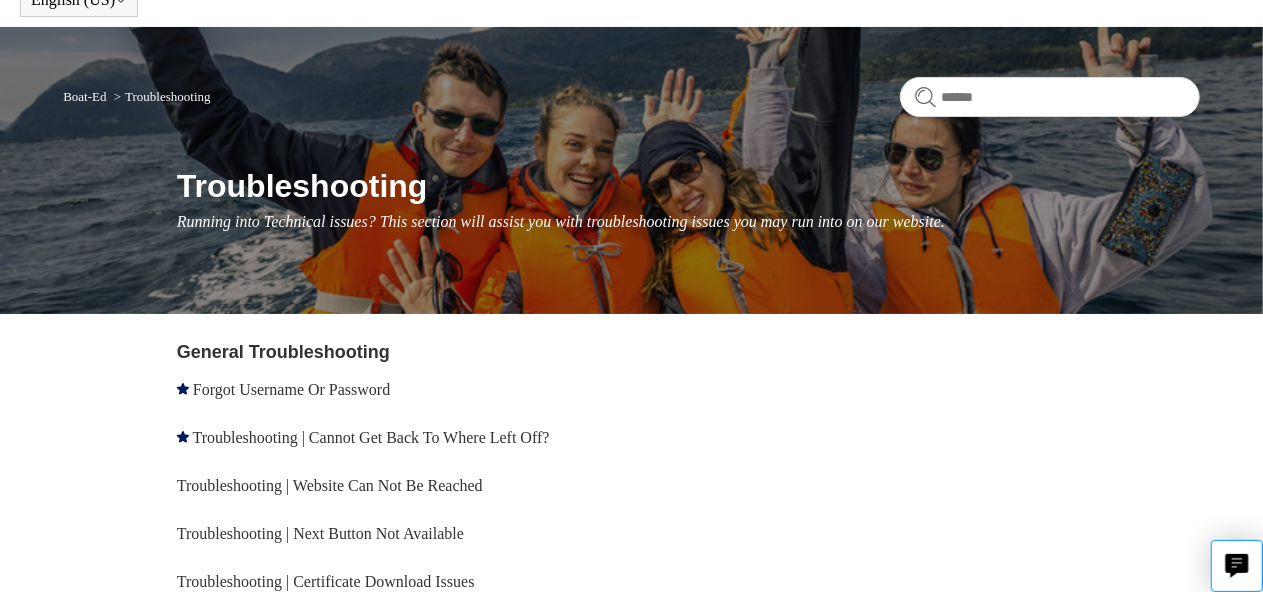 scroll, scrollTop: 200, scrollLeft: 0, axis: vertical 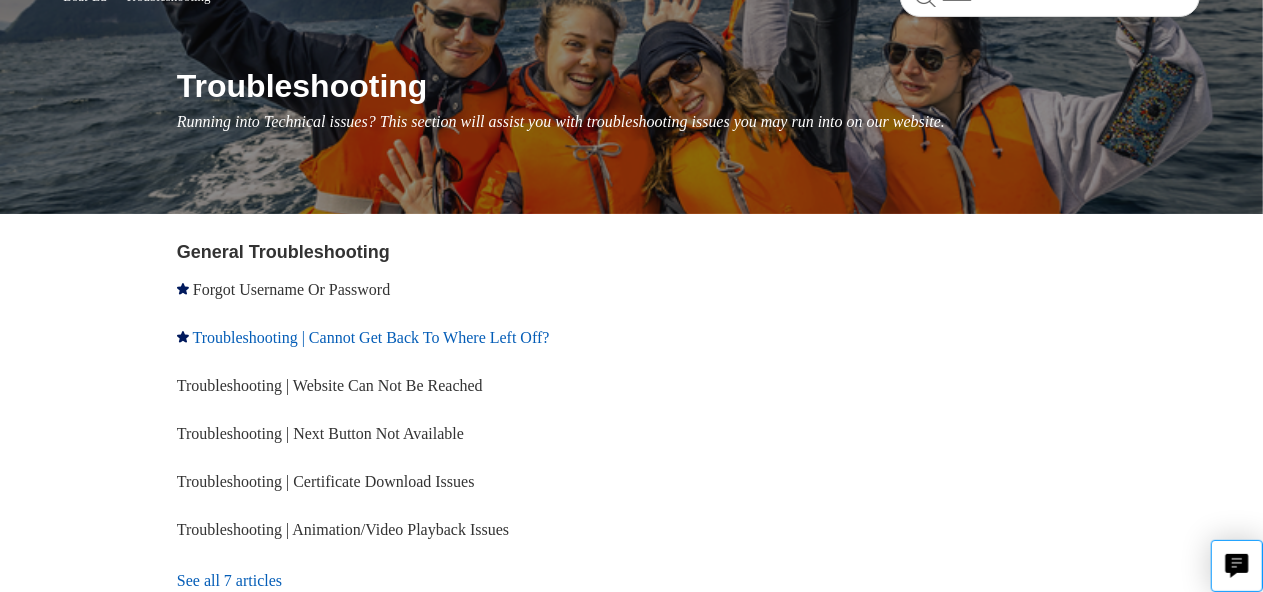 click on "Troubleshooting | Cannot Get Back To Where Left Off?" at bounding box center (371, 337) 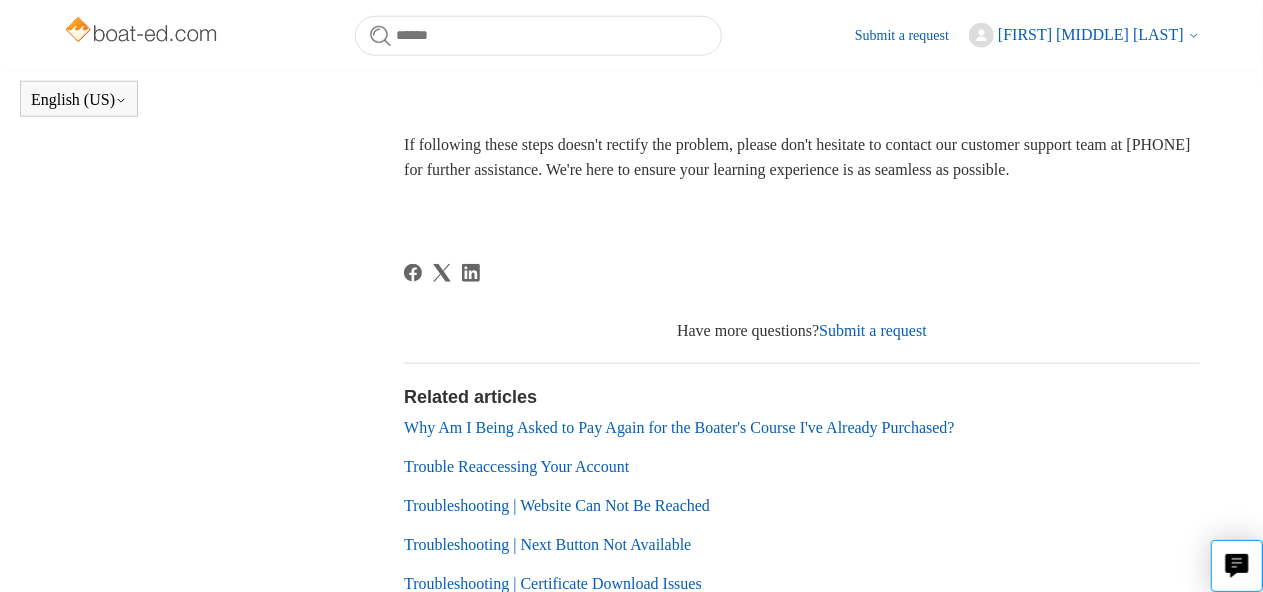 scroll, scrollTop: 1044, scrollLeft: 0, axis: vertical 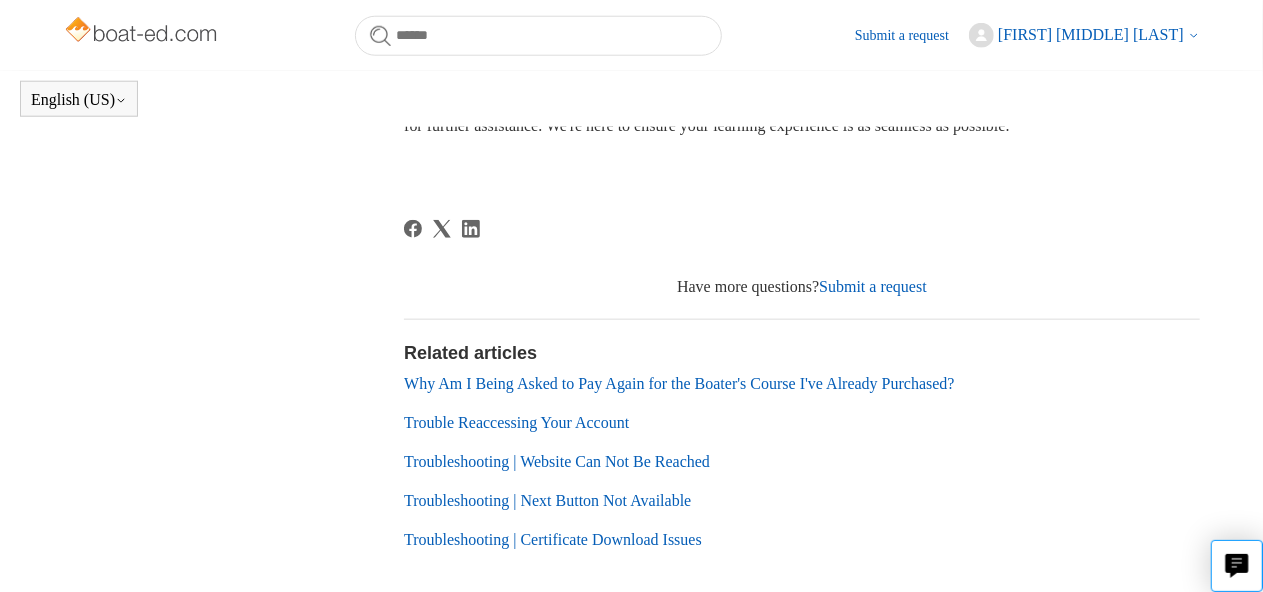 click on "Have more questions?  Submit a request" at bounding box center (802, 287) 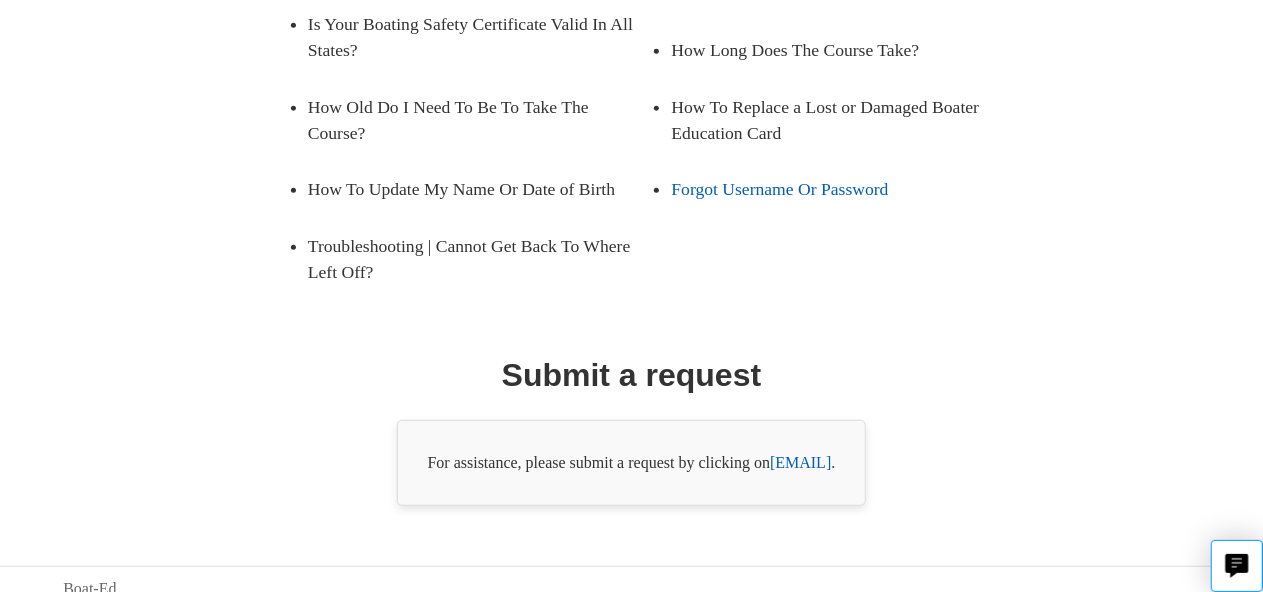 scroll, scrollTop: 482, scrollLeft: 0, axis: vertical 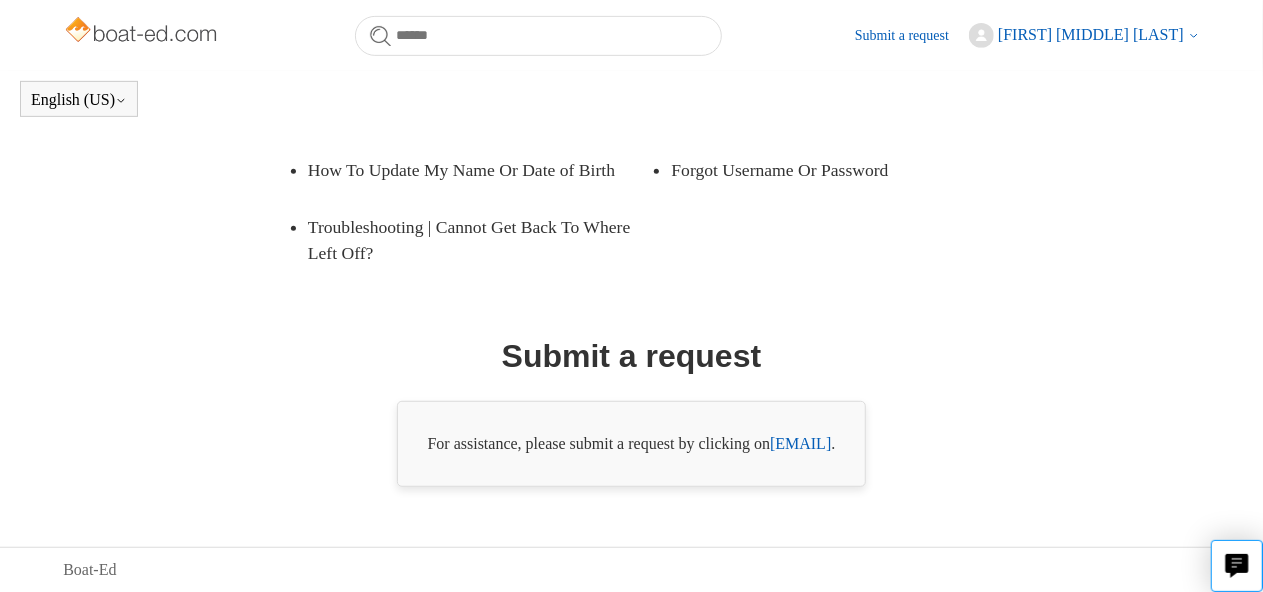 click on "support@boat-ed.com" at bounding box center [800, 443] 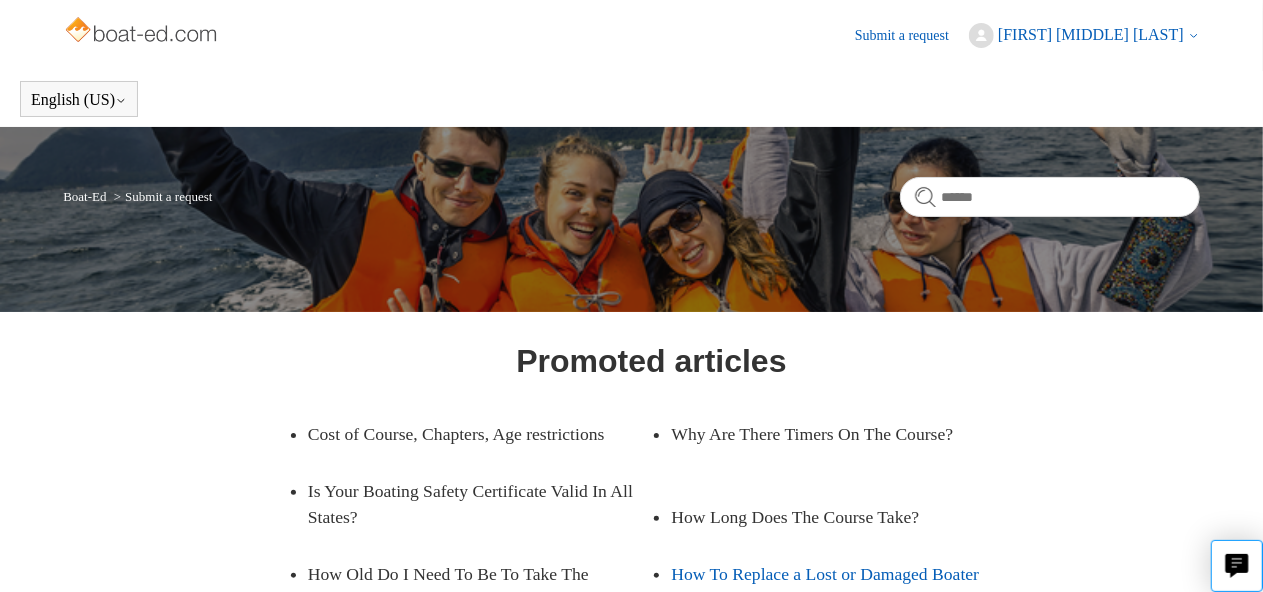 scroll, scrollTop: 0, scrollLeft: 0, axis: both 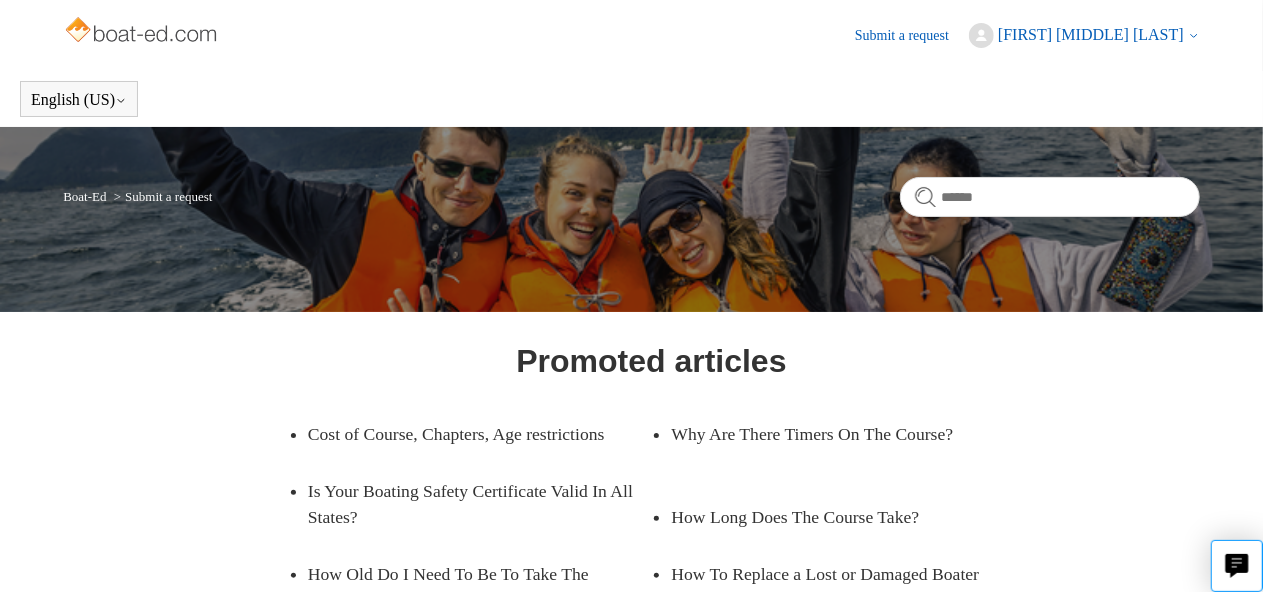 click 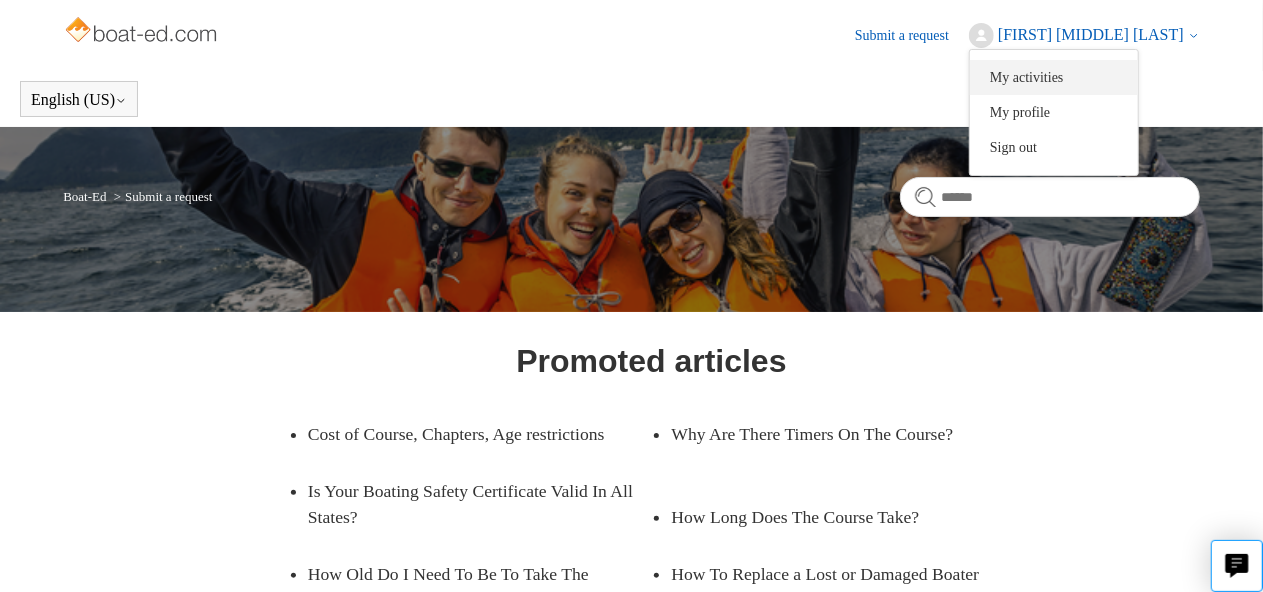 click on "My activities" at bounding box center [1054, 77] 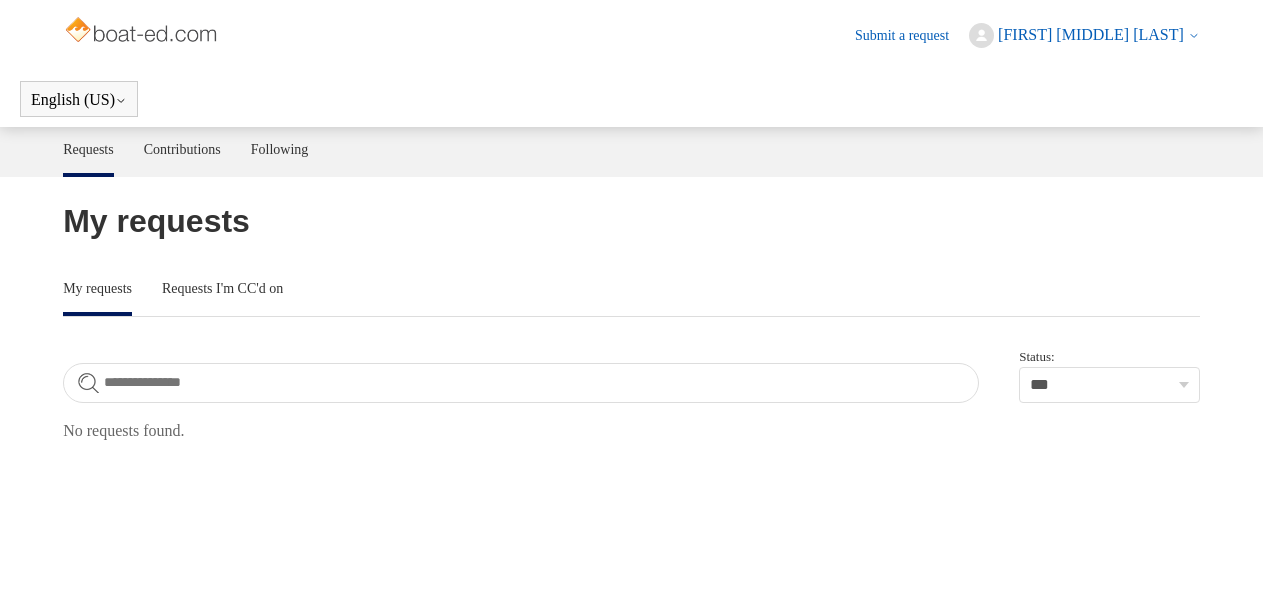 scroll, scrollTop: 0, scrollLeft: 0, axis: both 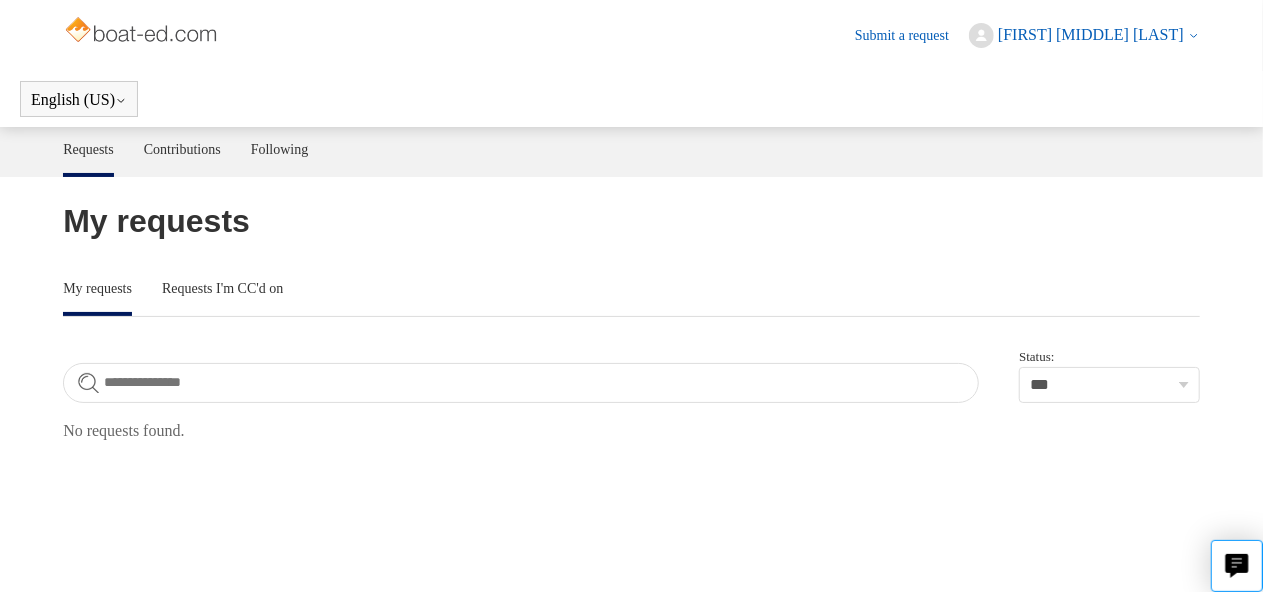 click on "Requests" at bounding box center (88, 150) 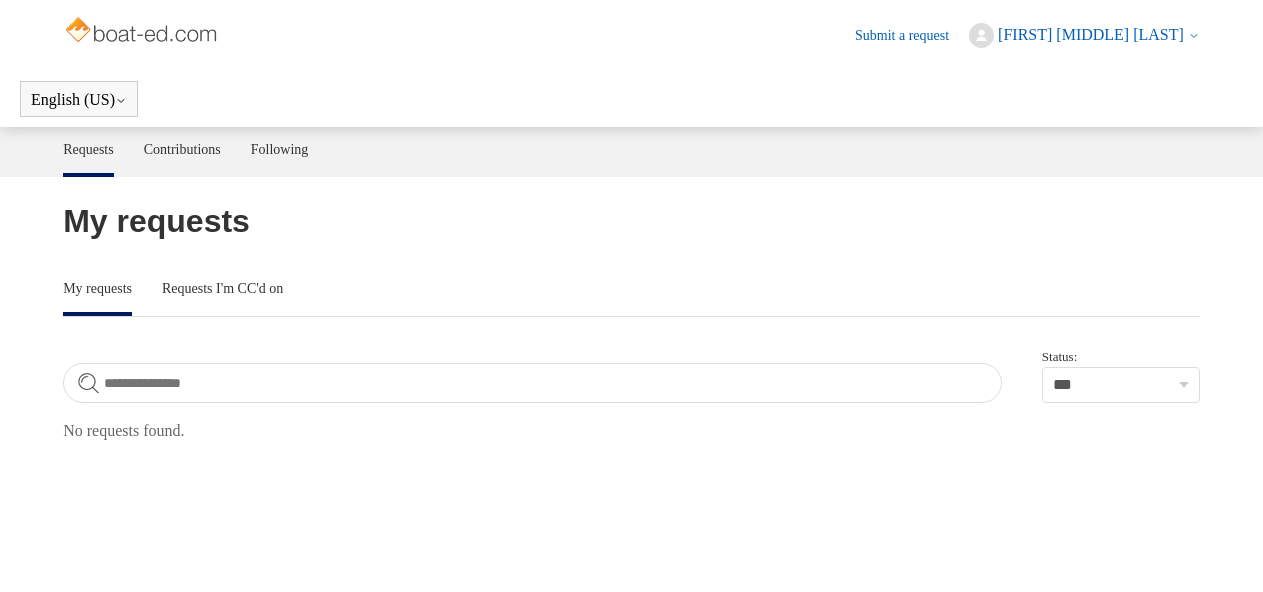 scroll, scrollTop: 0, scrollLeft: 0, axis: both 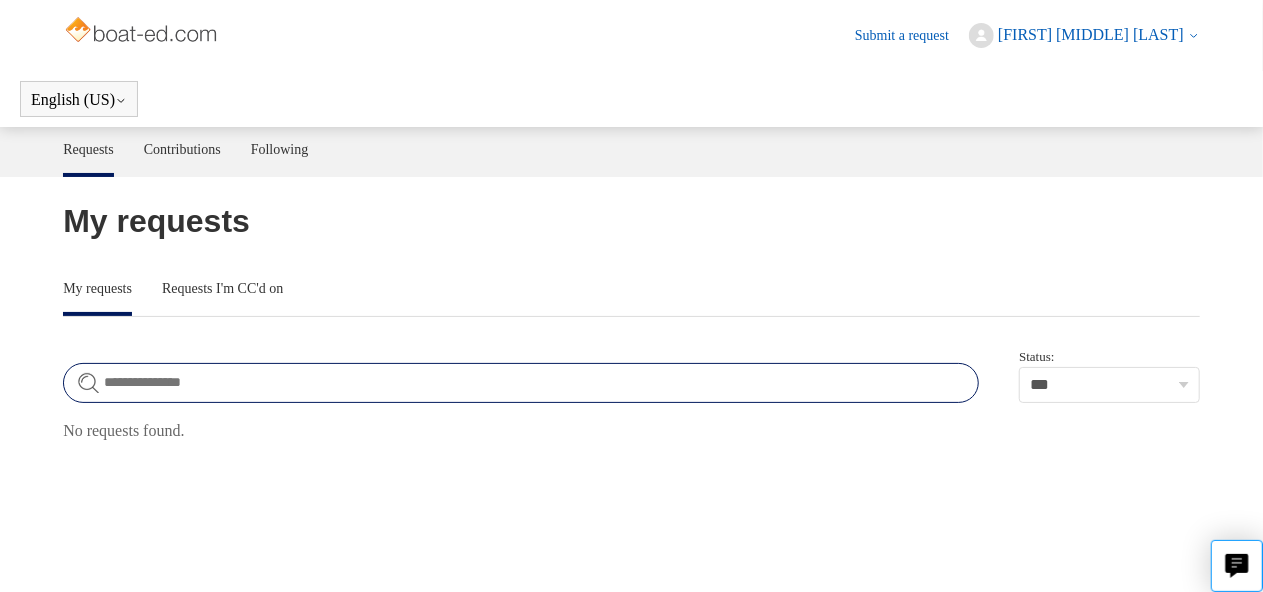 click on "Search requests" at bounding box center [521, 383] 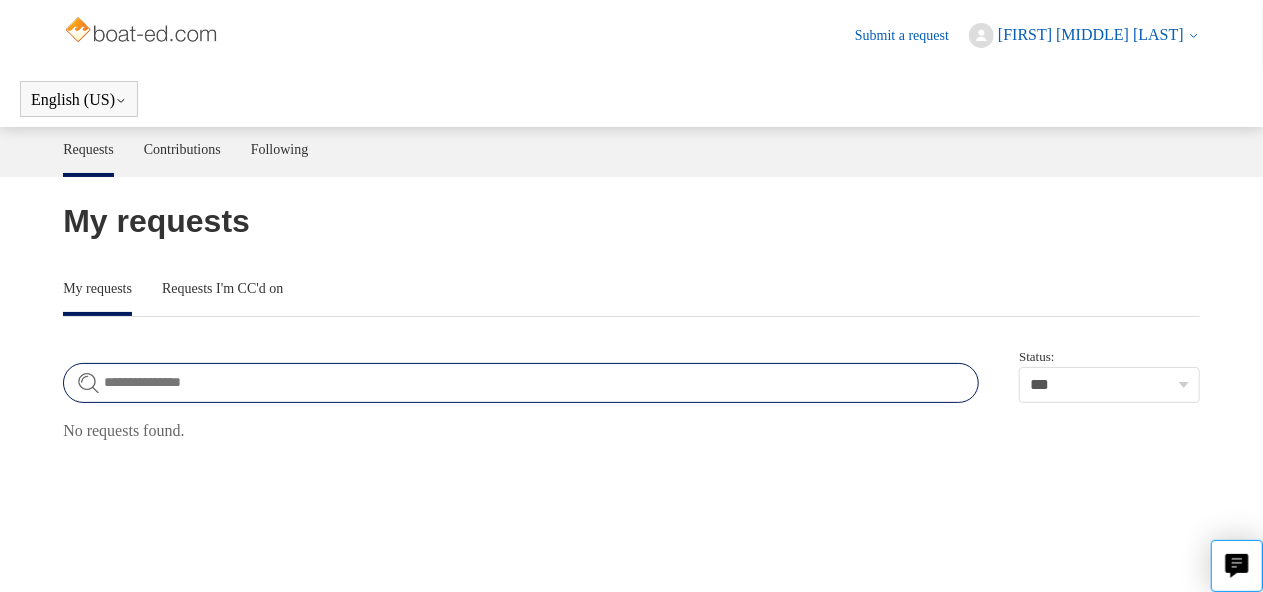 click on "Search requests" at bounding box center [521, 383] 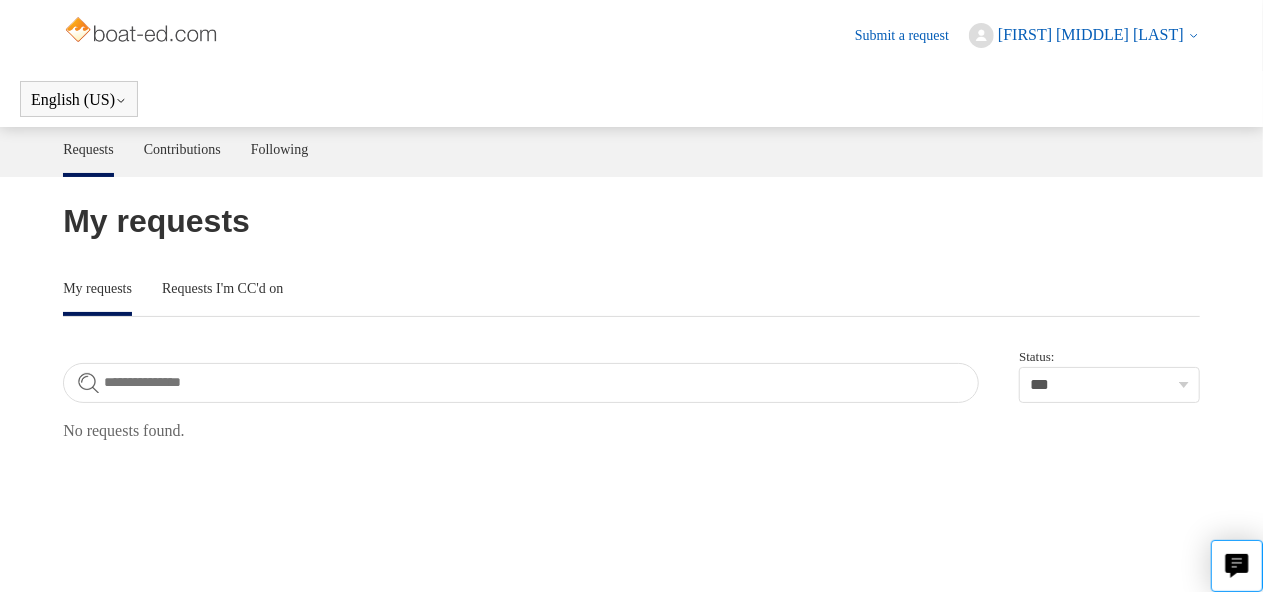 click on "**********" at bounding box center [631, 346] 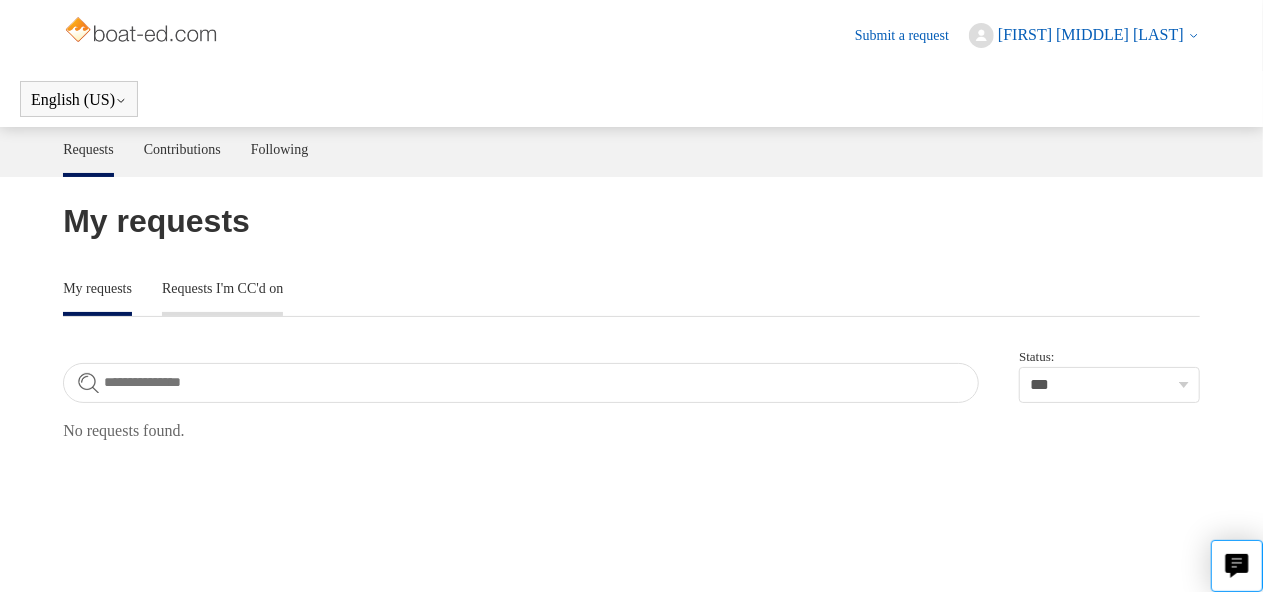 click on "Requests I'm CC'd on" at bounding box center (222, 287) 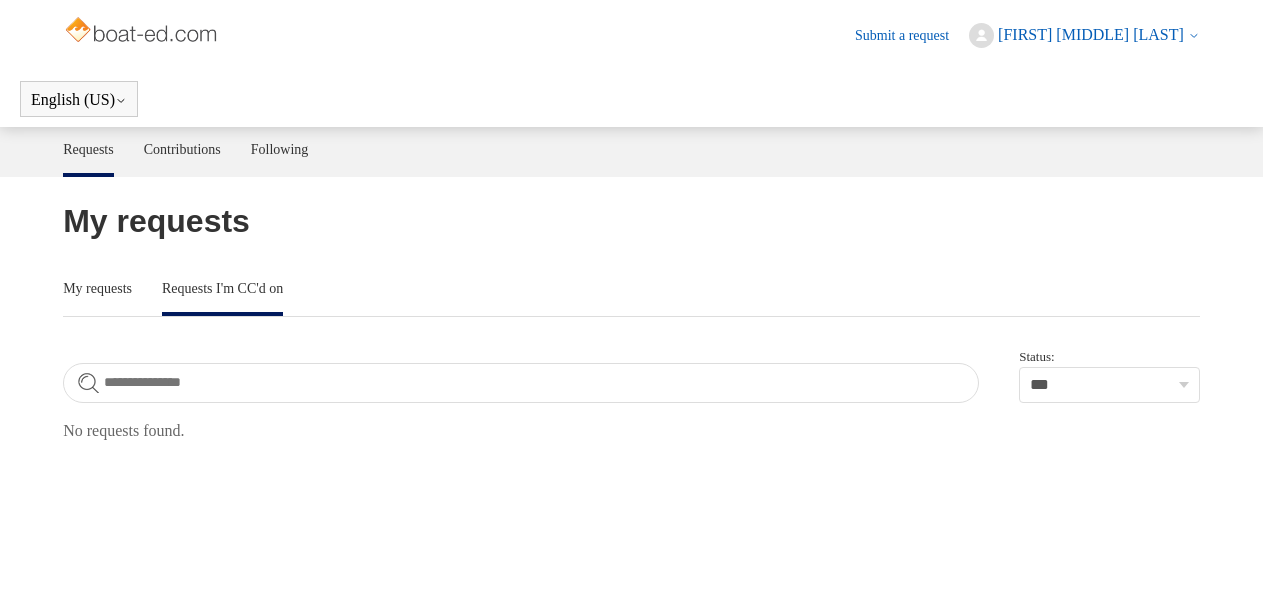 scroll, scrollTop: 0, scrollLeft: 0, axis: both 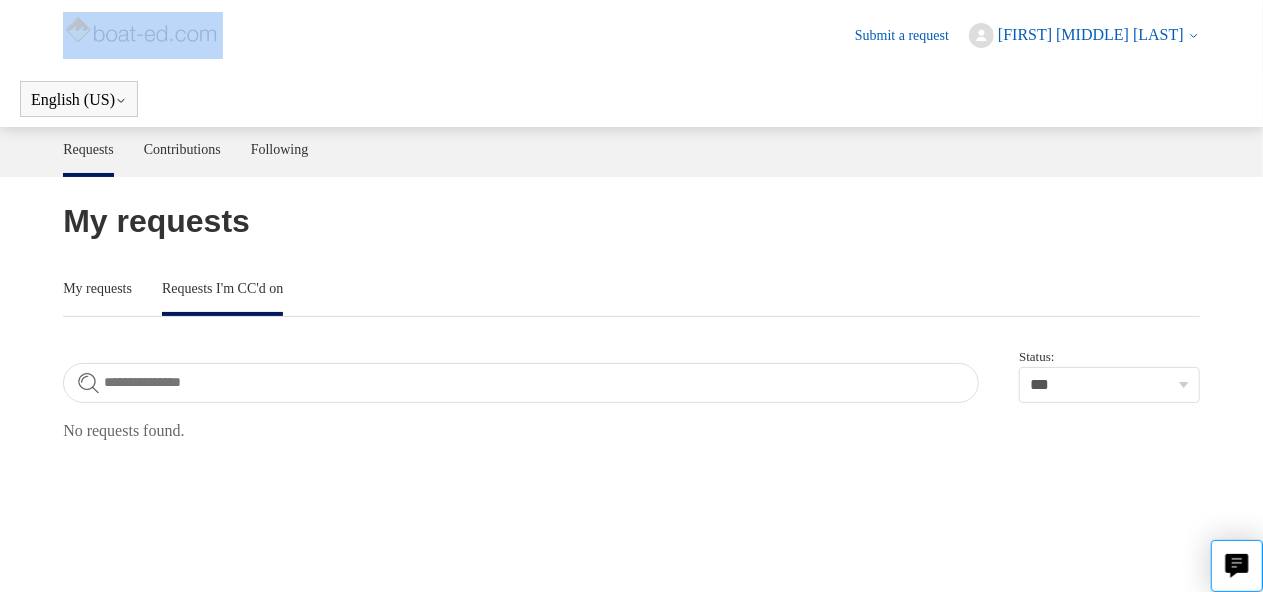 drag, startPoint x: 223, startPoint y: 25, endPoint x: 79, endPoint y: 53, distance: 146.69696 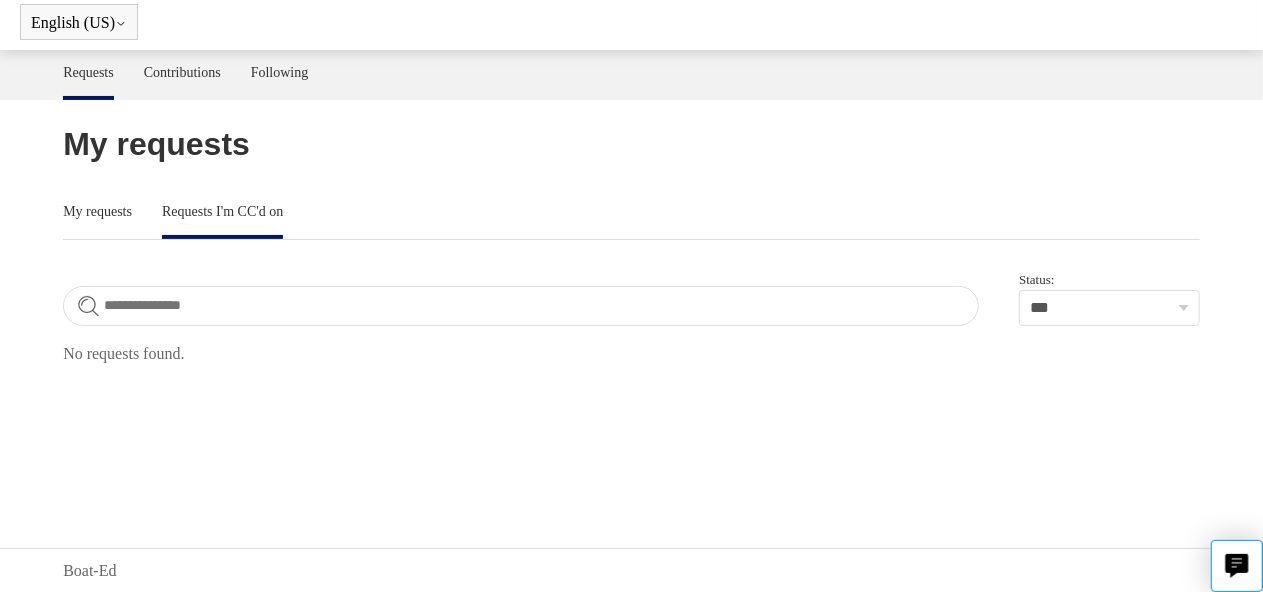 scroll, scrollTop: 0, scrollLeft: 0, axis: both 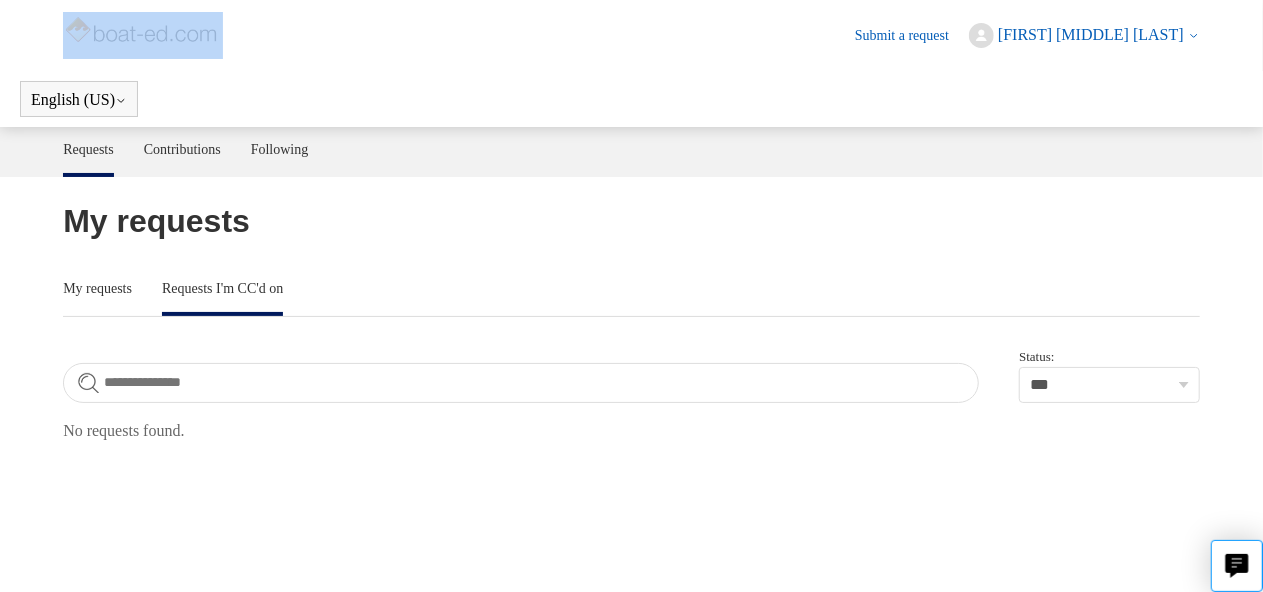 click 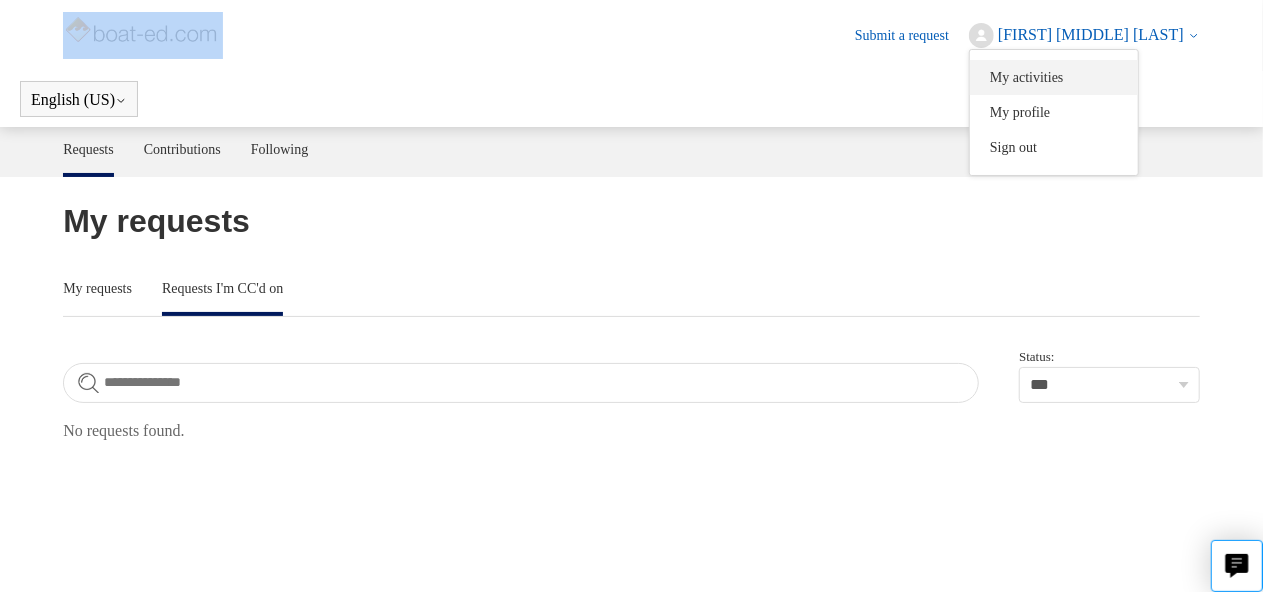 click on "My activities" at bounding box center (1054, 77) 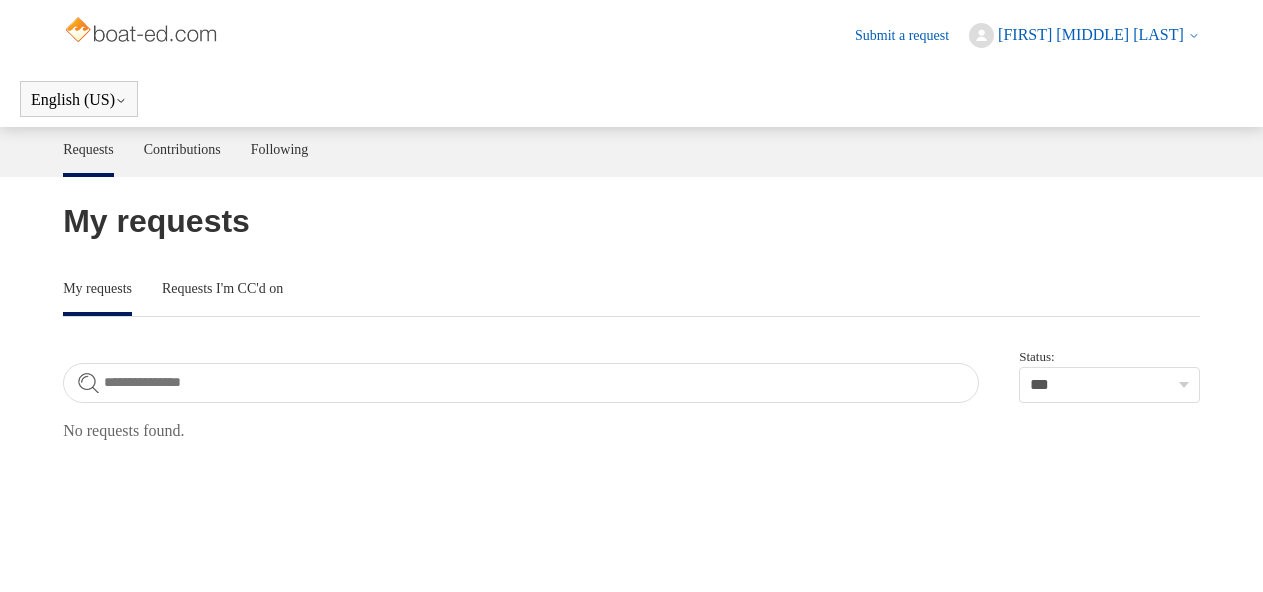 scroll, scrollTop: 0, scrollLeft: 0, axis: both 